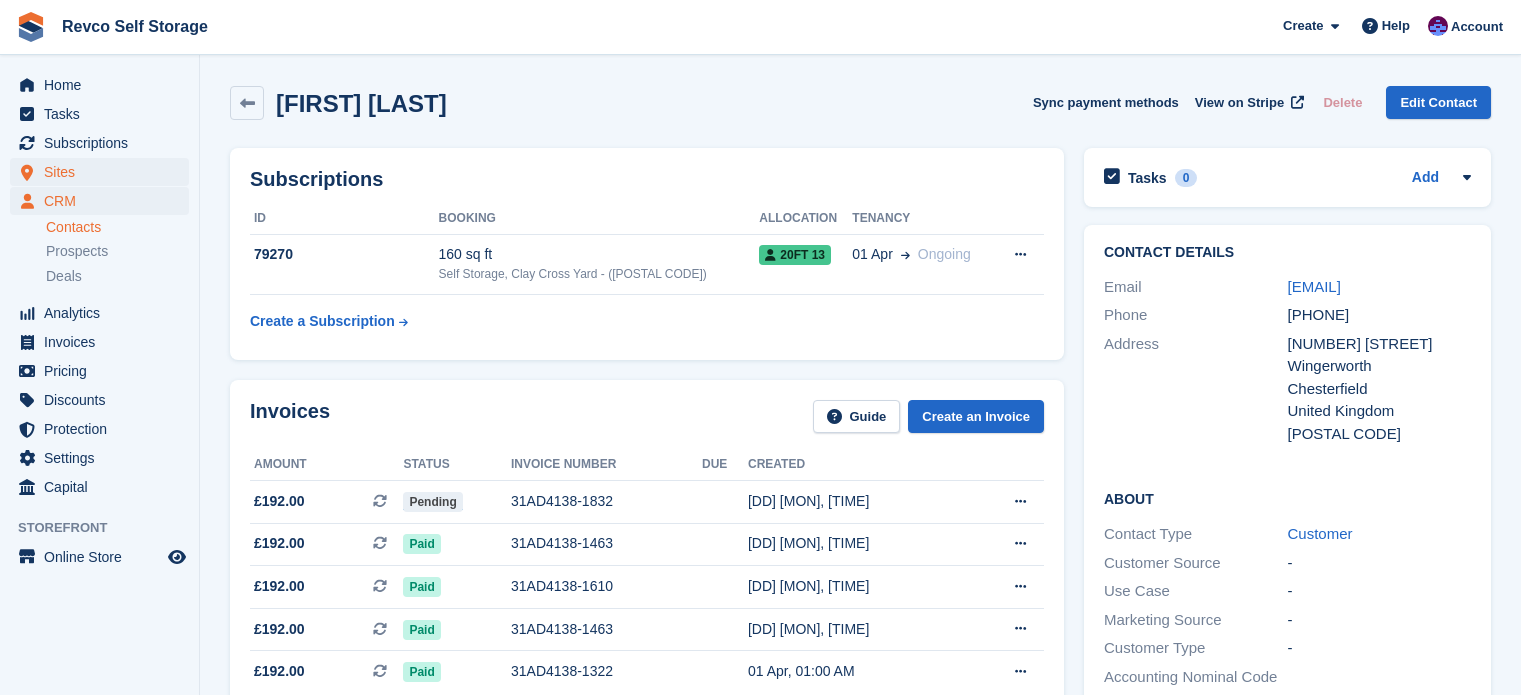 scroll, scrollTop: 0, scrollLeft: 0, axis: both 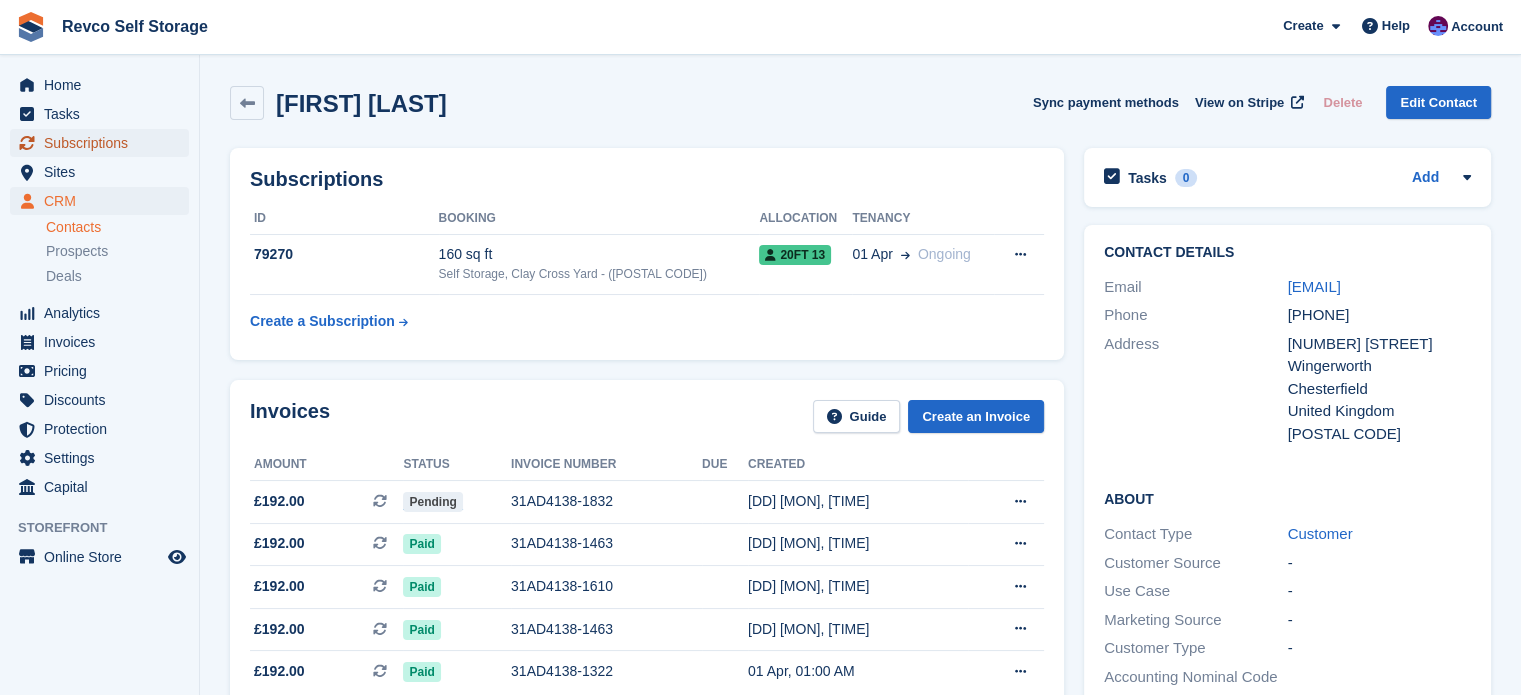 click on "Subscriptions" at bounding box center [104, 143] 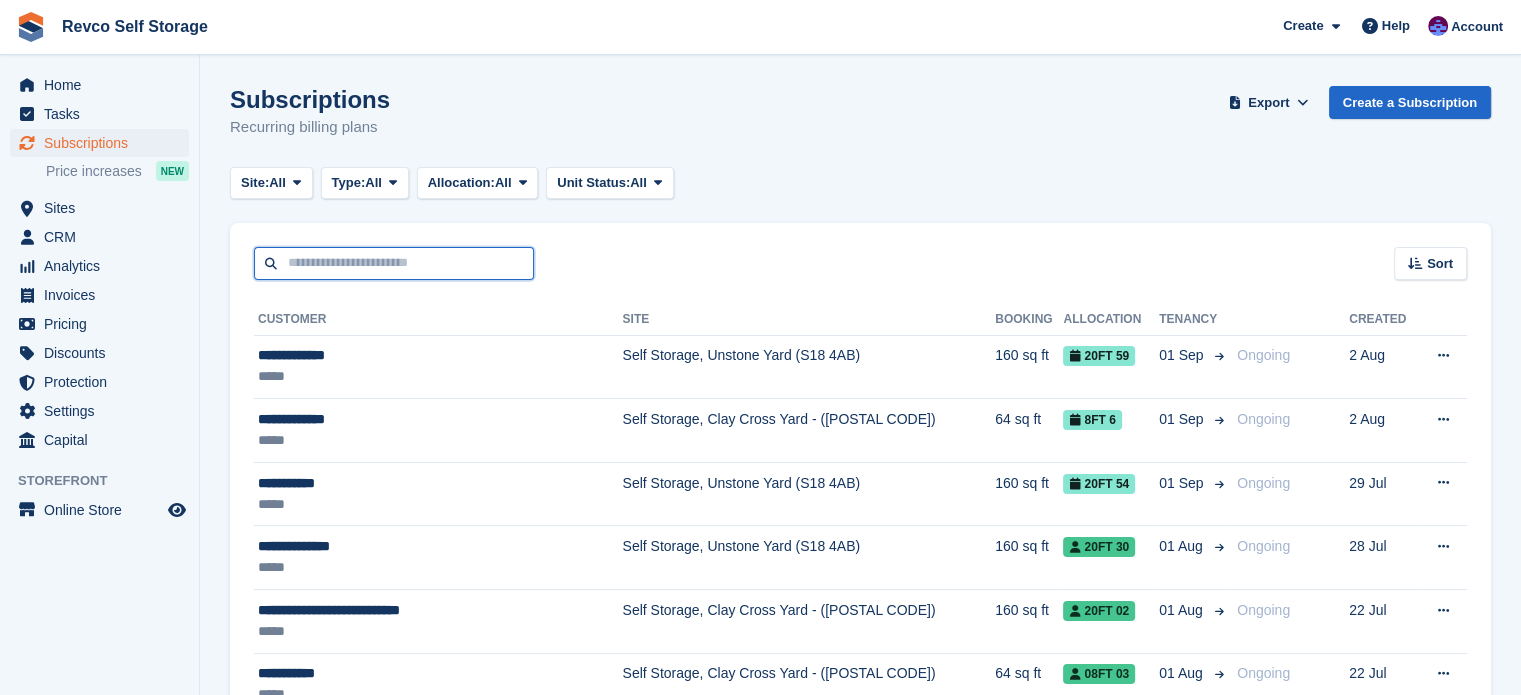 click at bounding box center [394, 263] 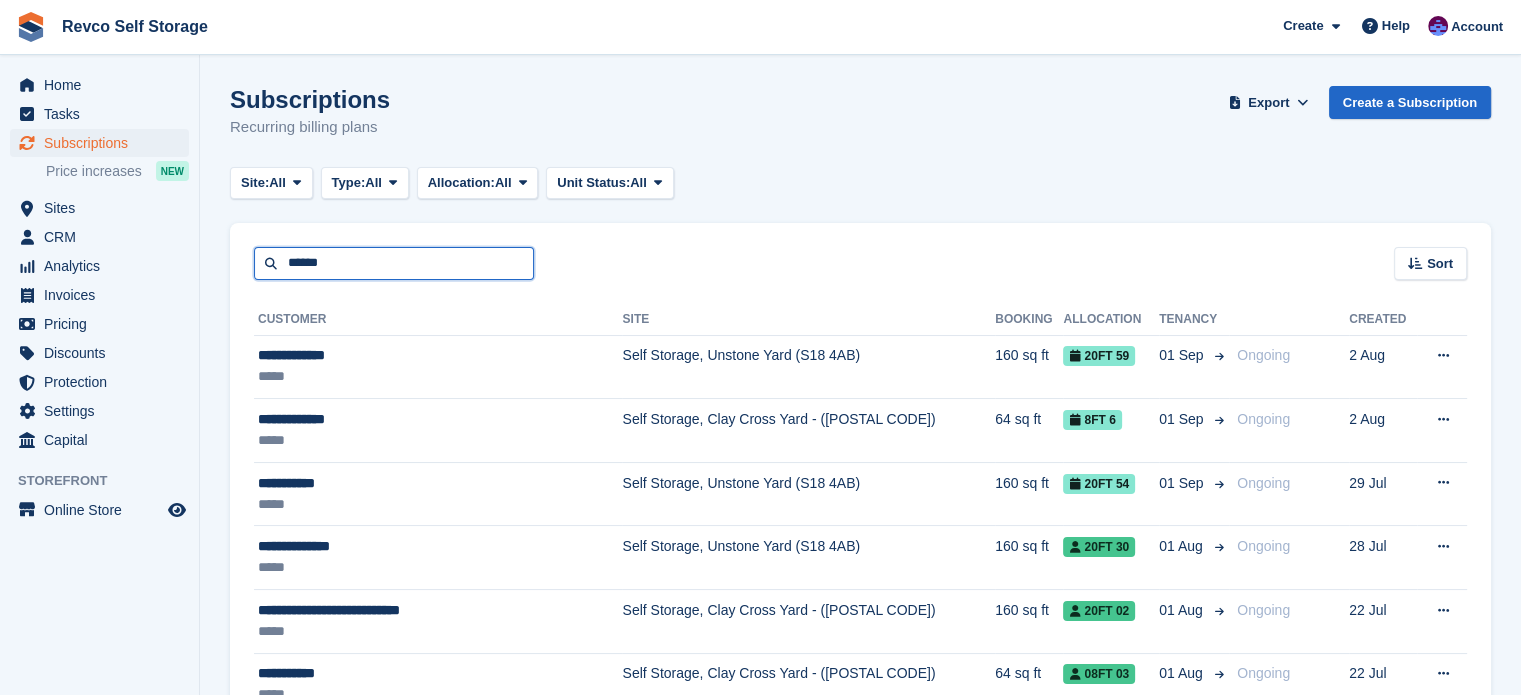 type on "******" 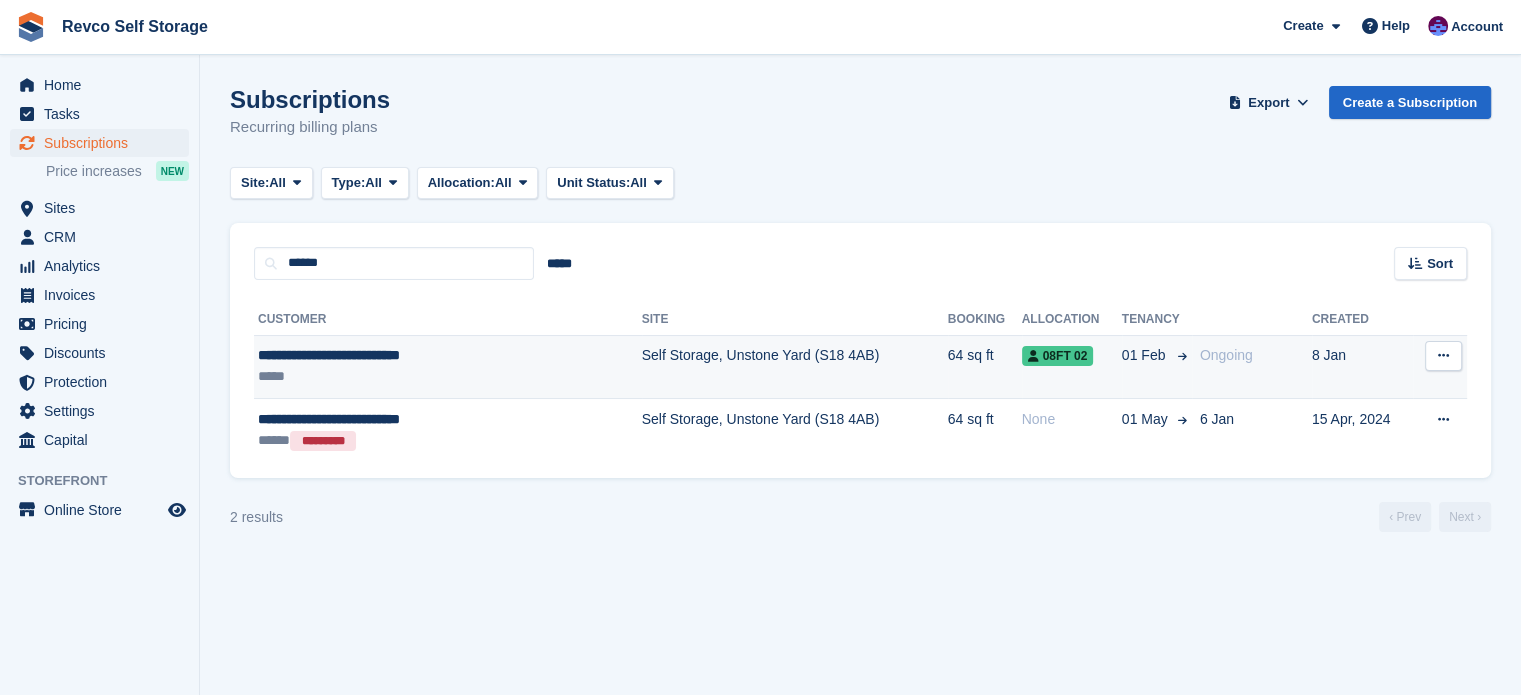 click on "Self Storage, Unstone Yard (S18 4AB)" at bounding box center [795, 367] 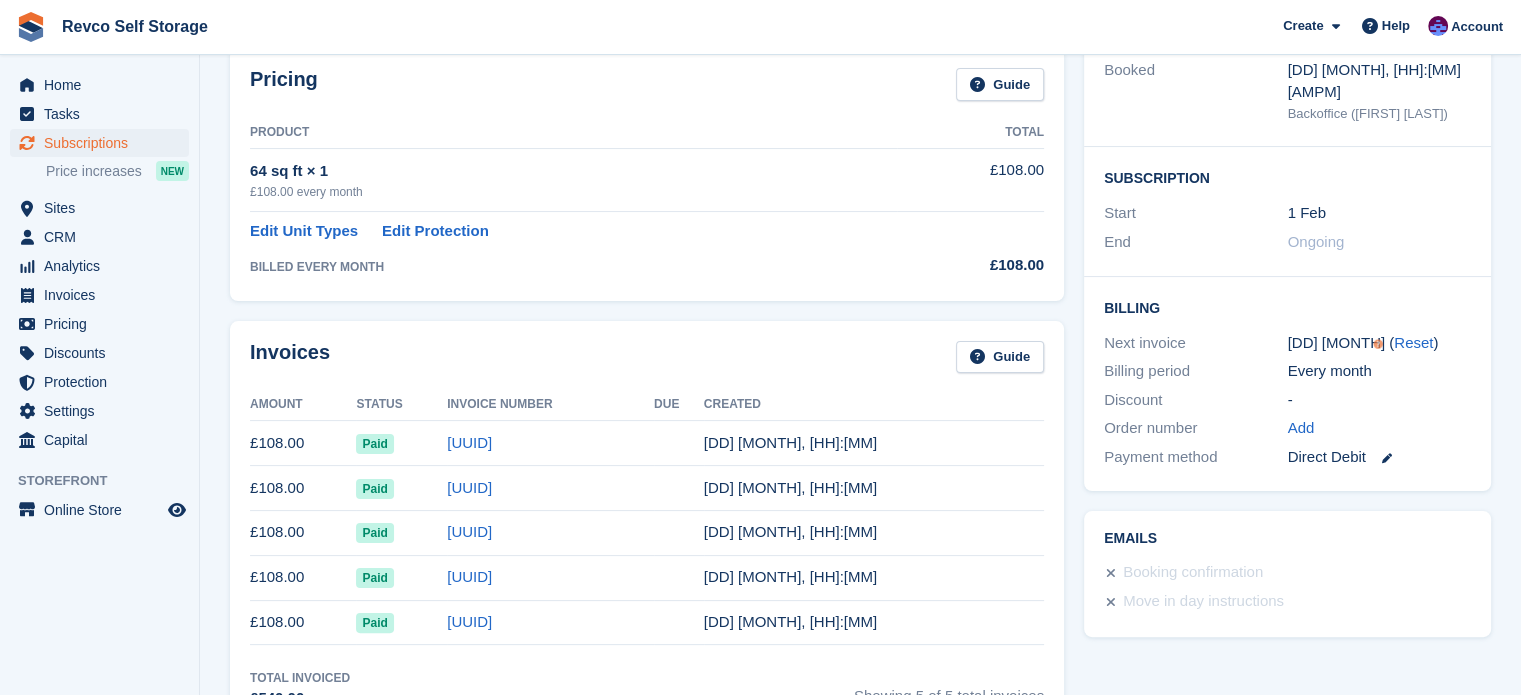 scroll, scrollTop: 200, scrollLeft: 0, axis: vertical 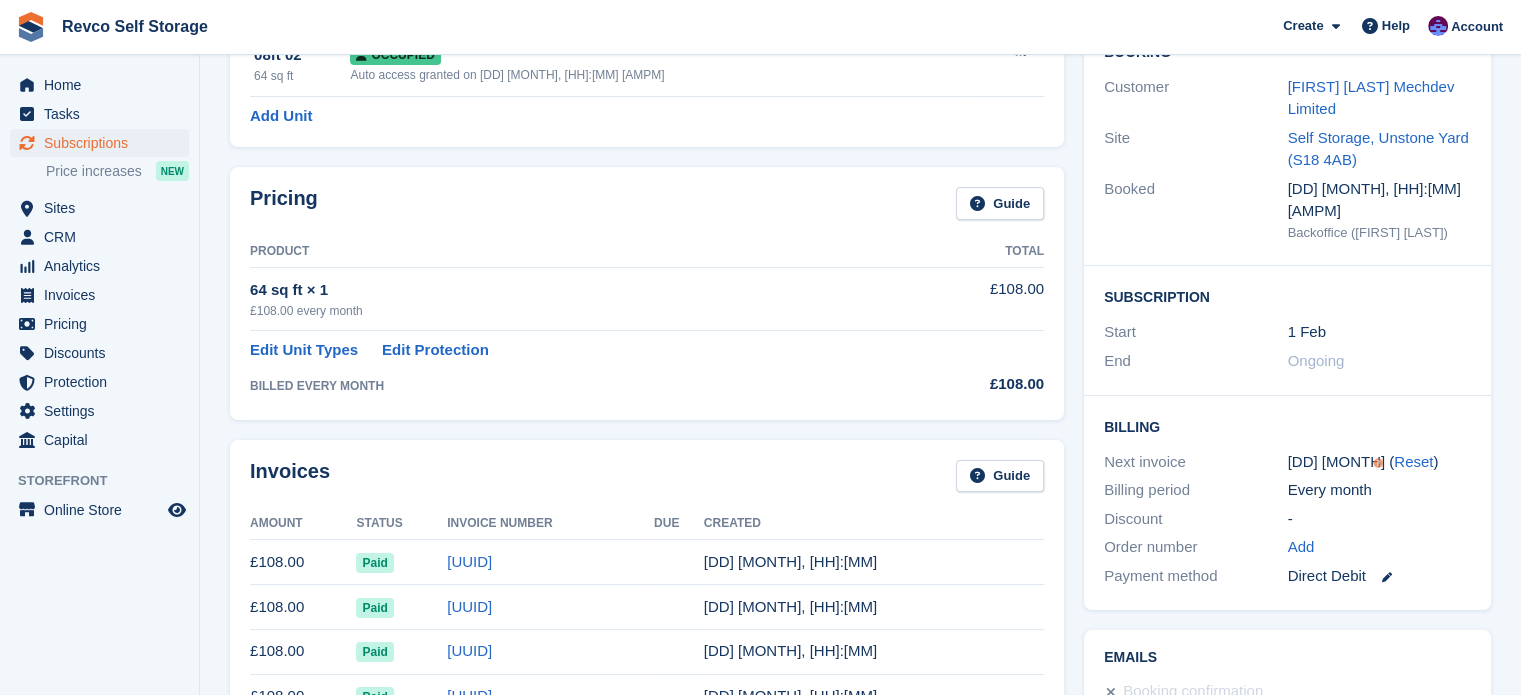 click on "Pricing
Guide" at bounding box center [647, 209] 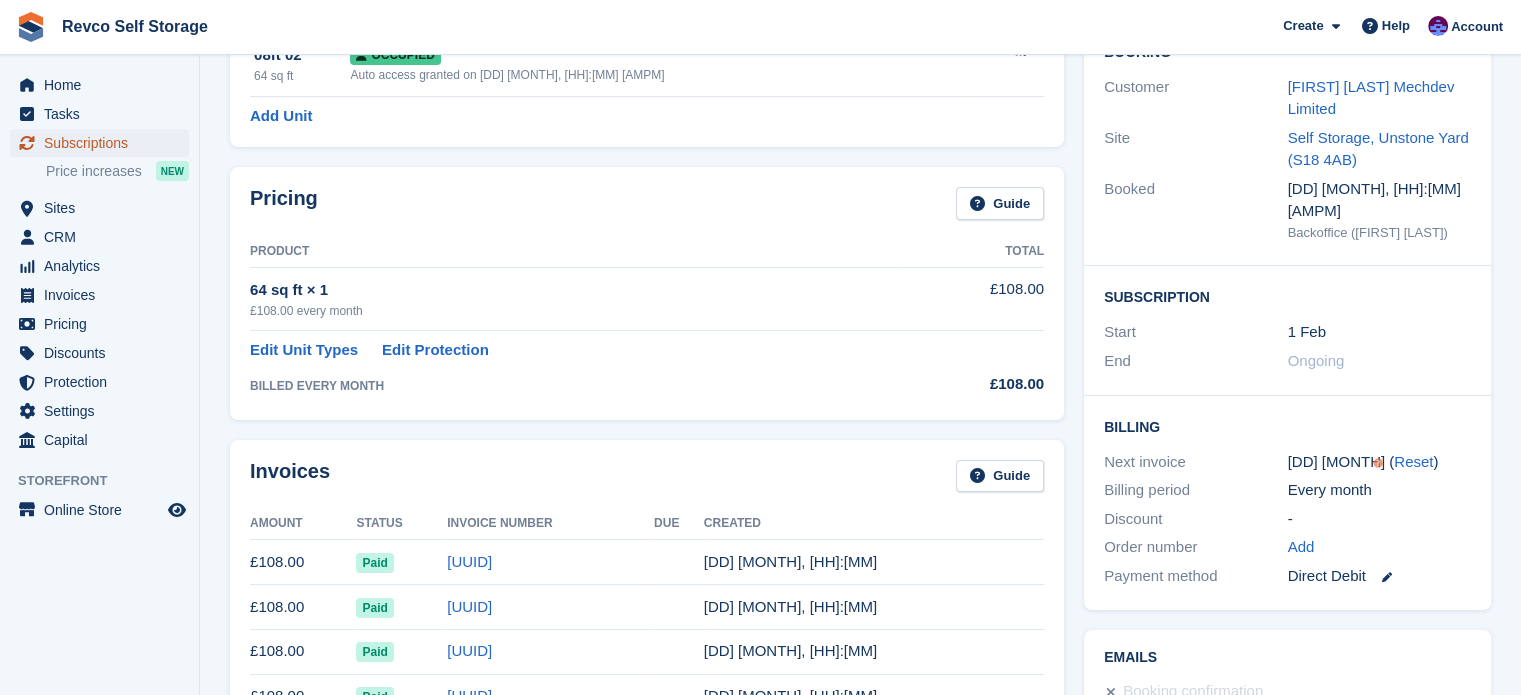 click on "Subscriptions" at bounding box center (104, 143) 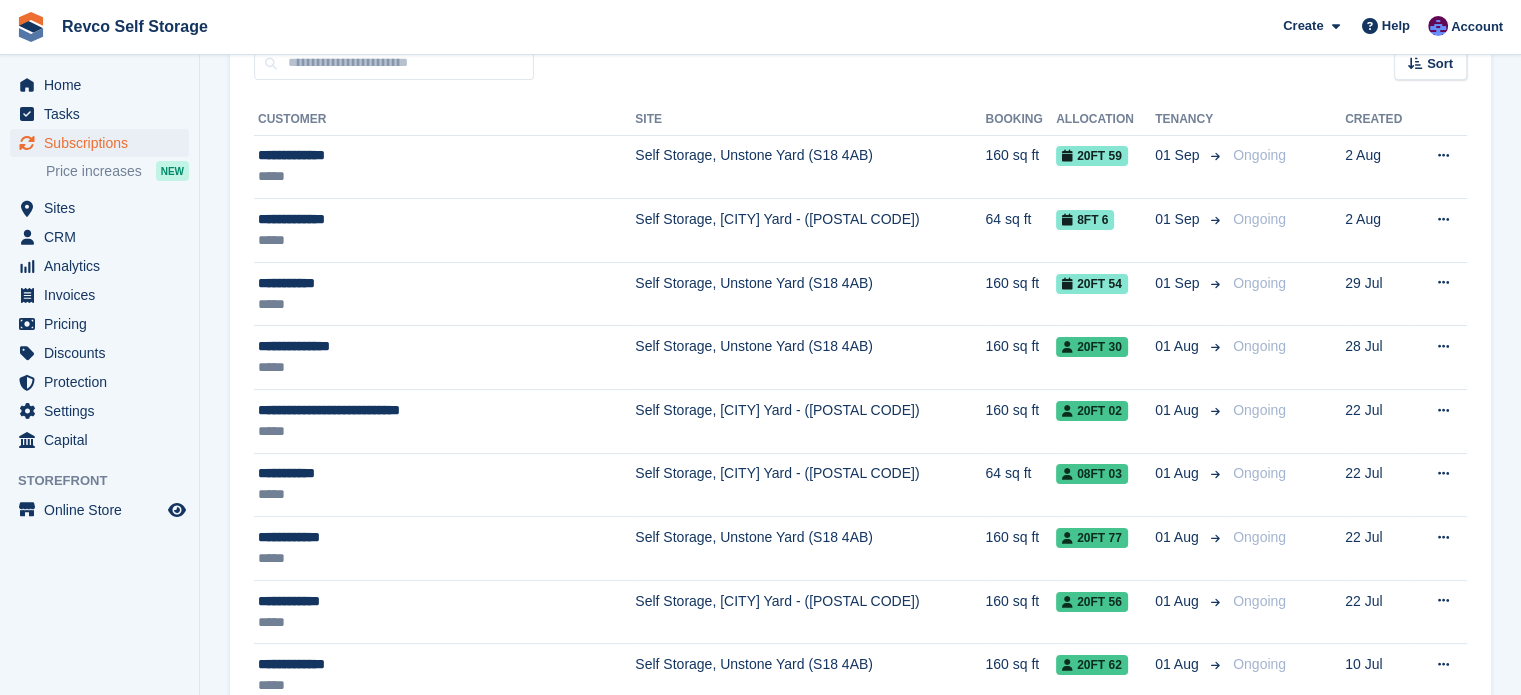 scroll, scrollTop: 0, scrollLeft: 0, axis: both 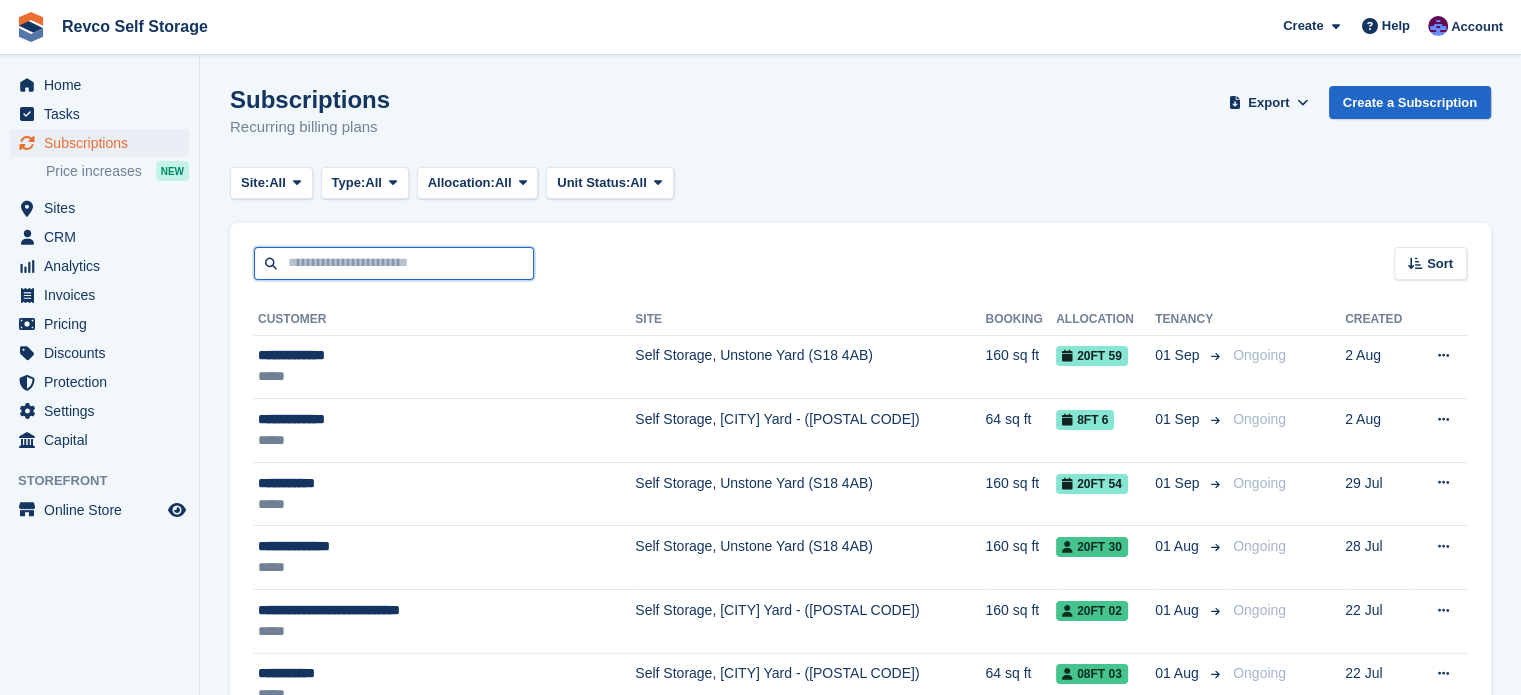 click at bounding box center (394, 263) 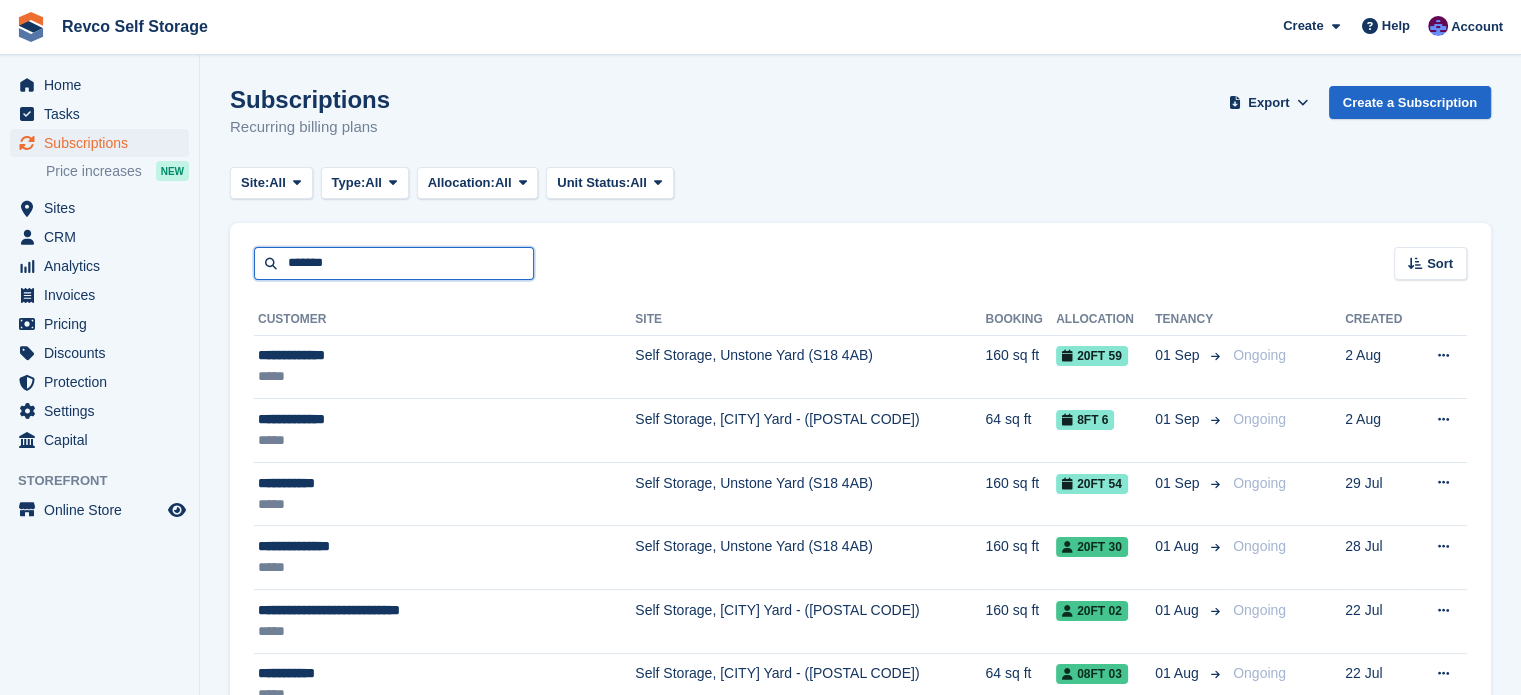 type on "*******" 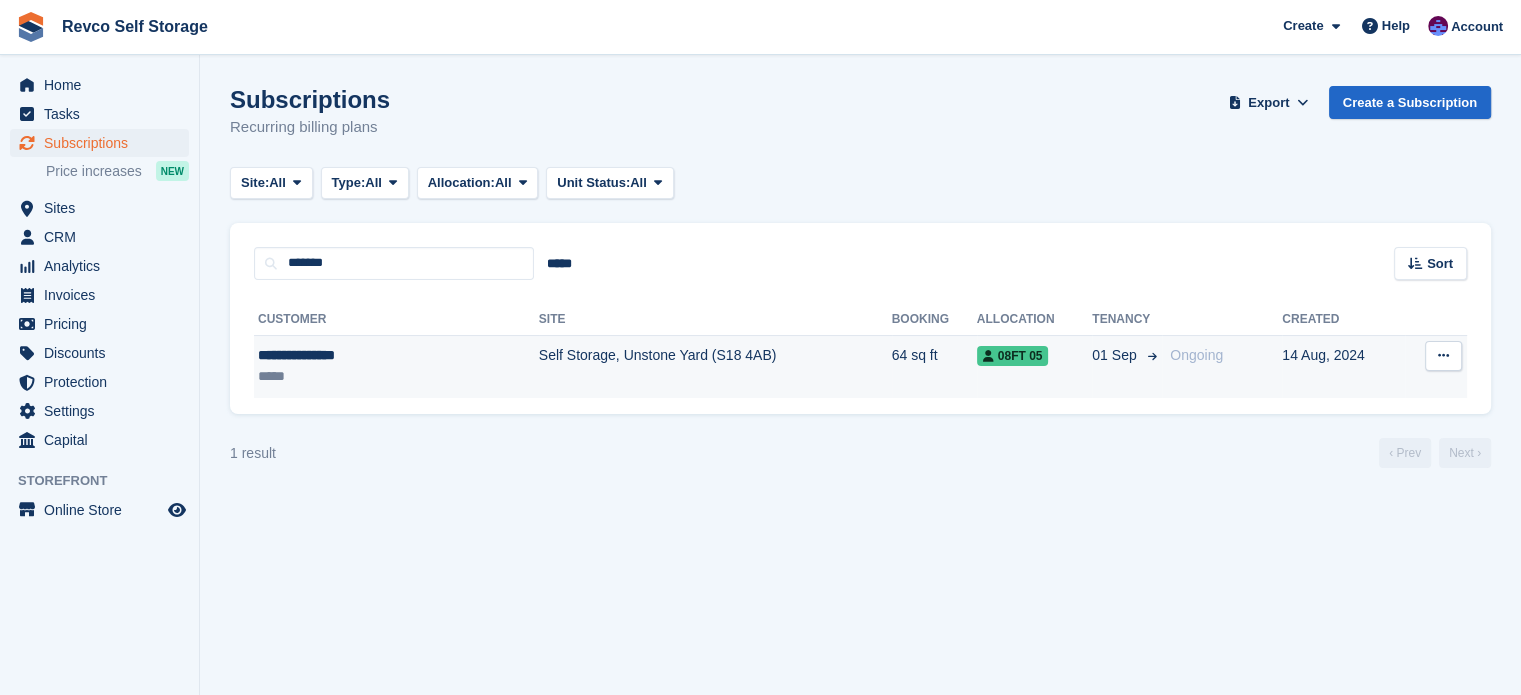 click on "Self Storage, Unstone Yard (S18 4AB)" at bounding box center [715, 366] 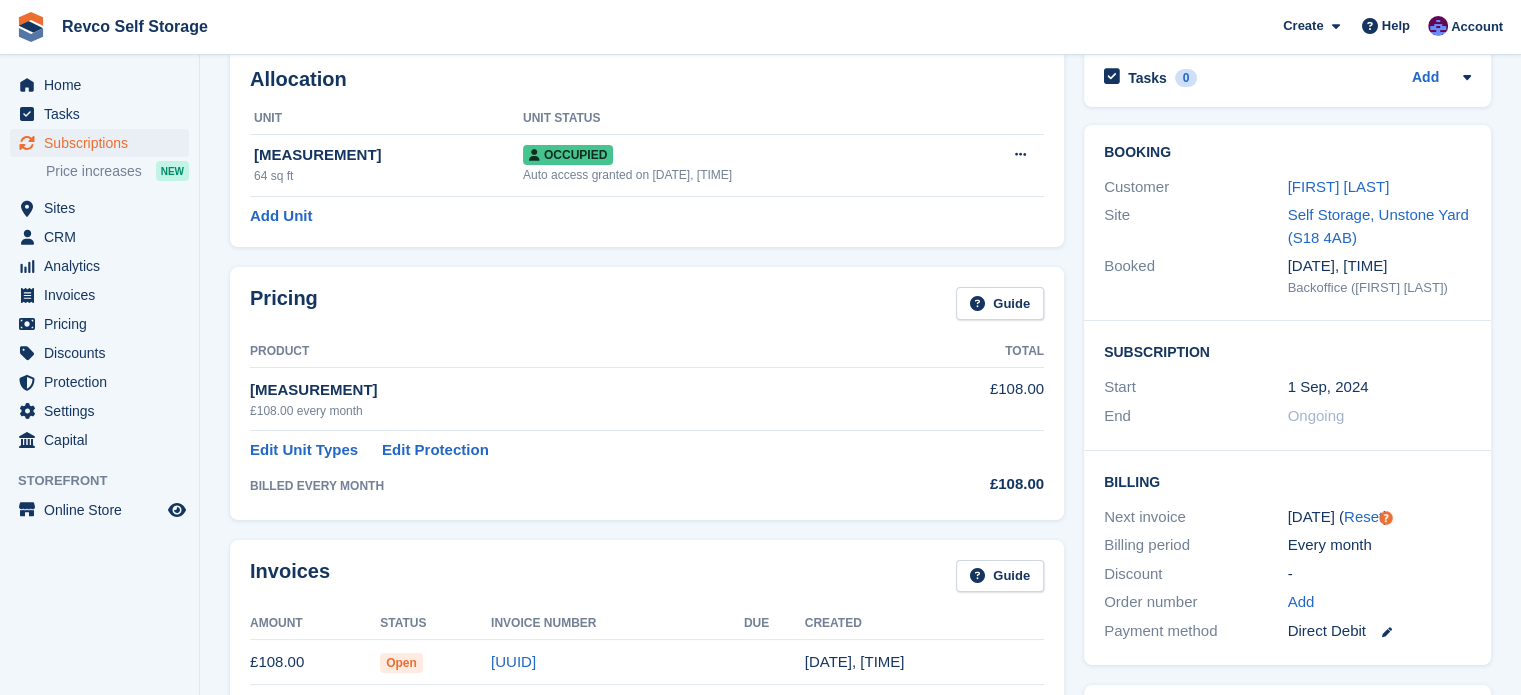 scroll, scrollTop: 0, scrollLeft: 0, axis: both 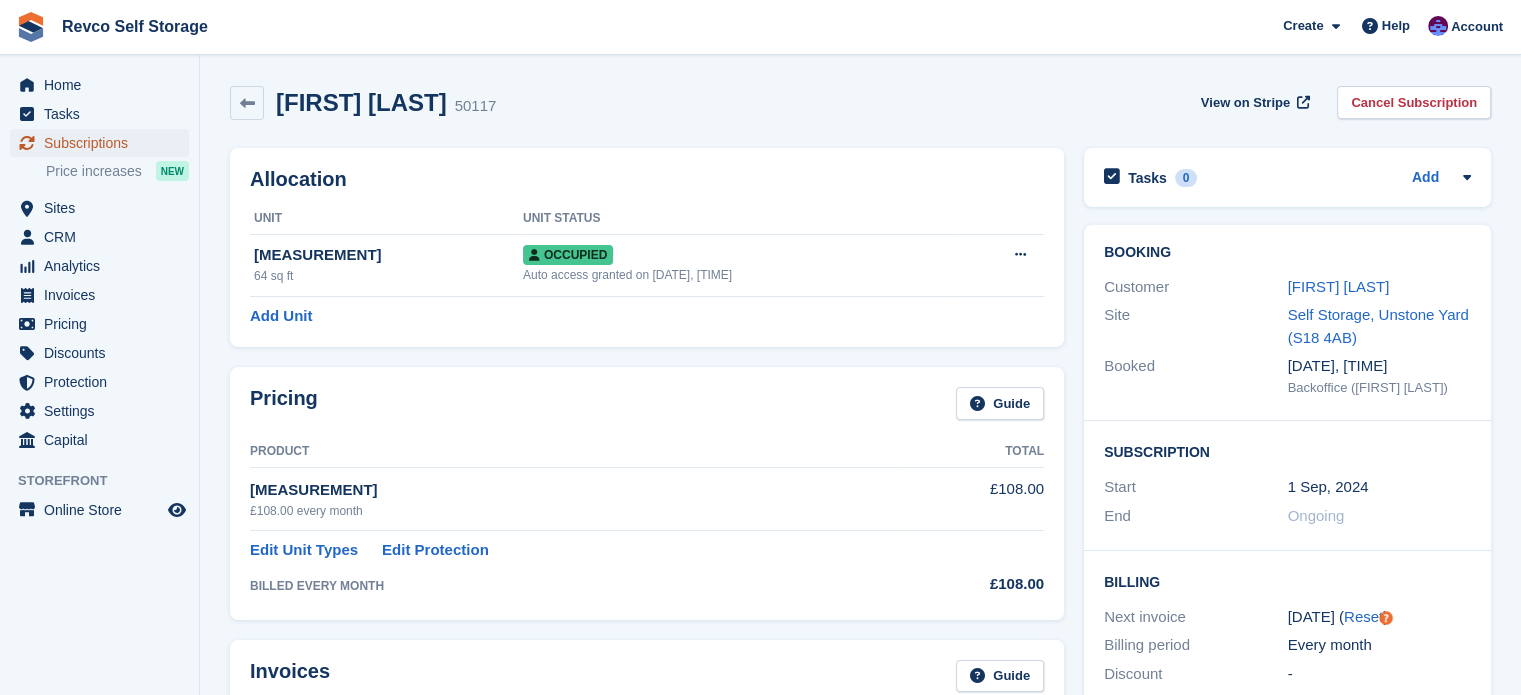 click on "Subscriptions" at bounding box center (104, 143) 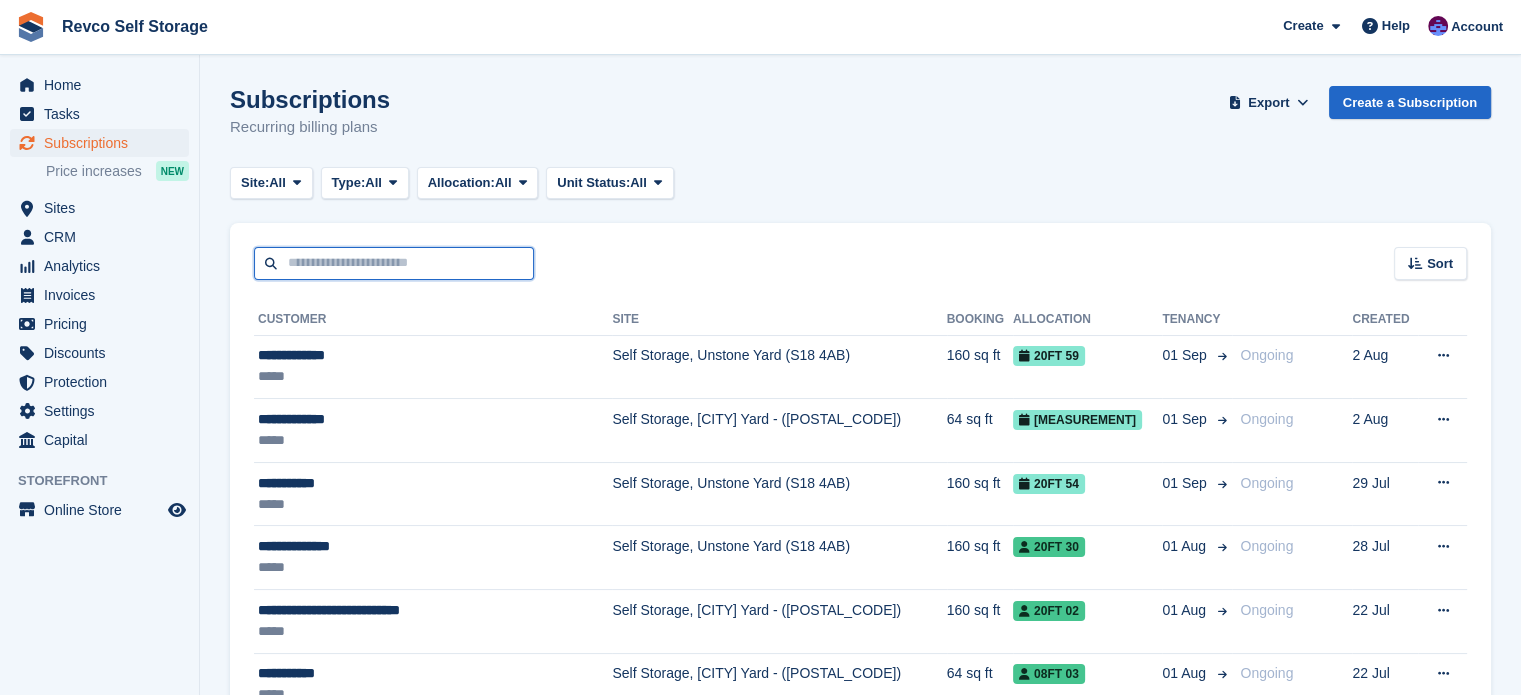 click at bounding box center (394, 263) 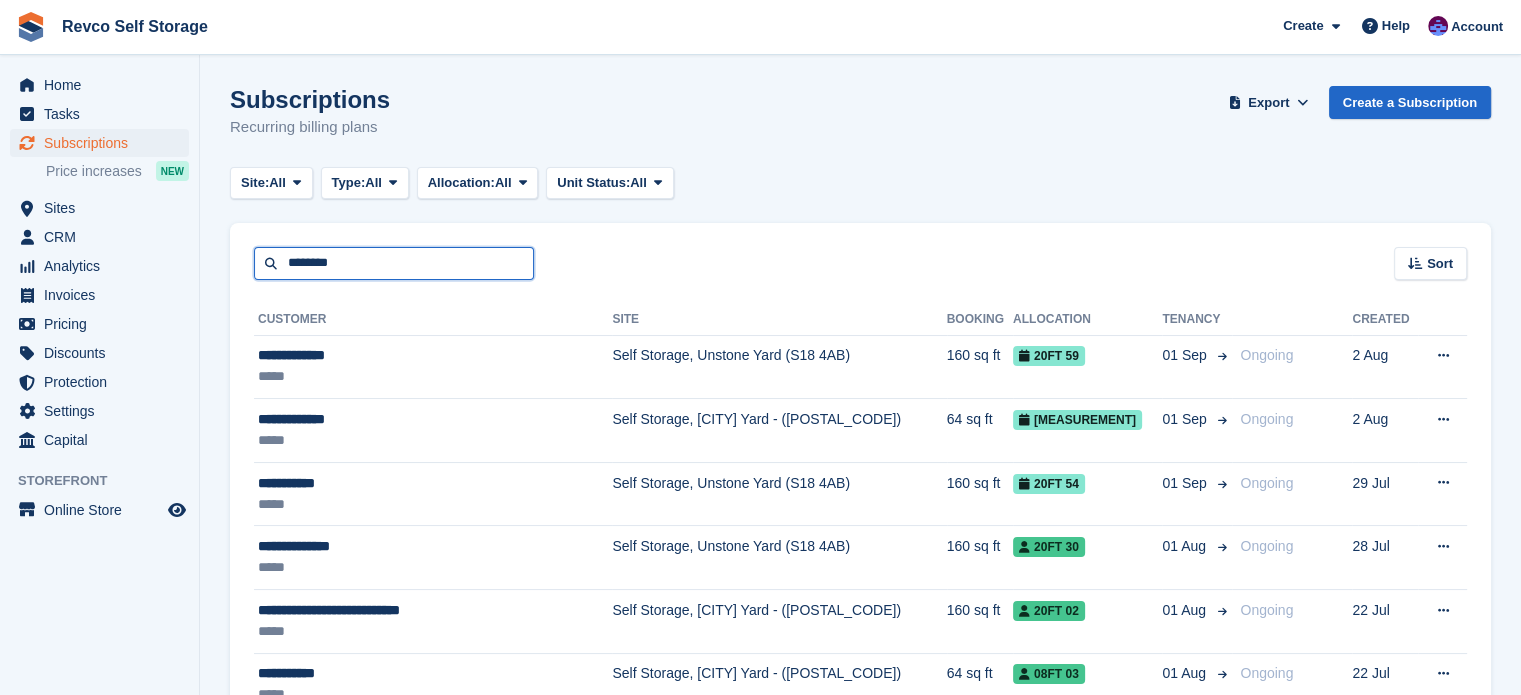 type on "********" 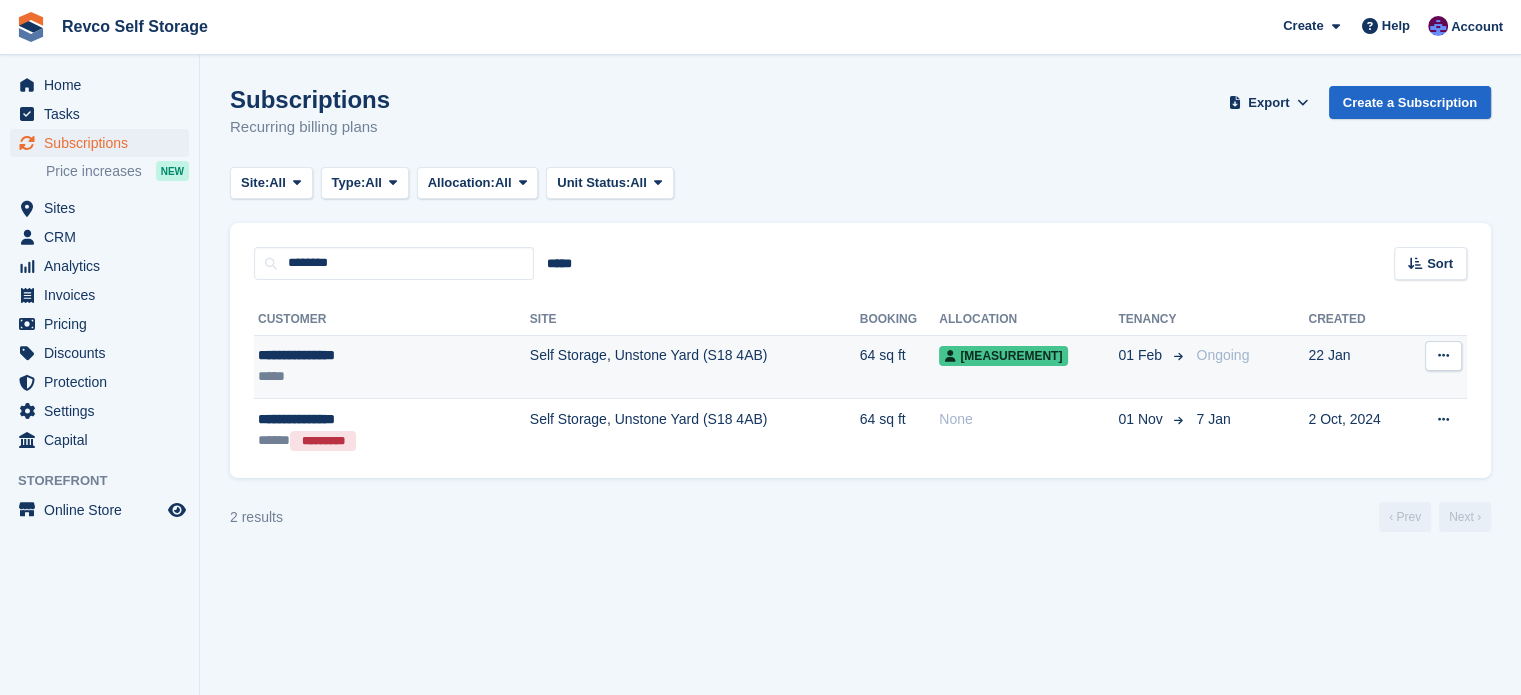 click on "*****" at bounding box center [355, 376] 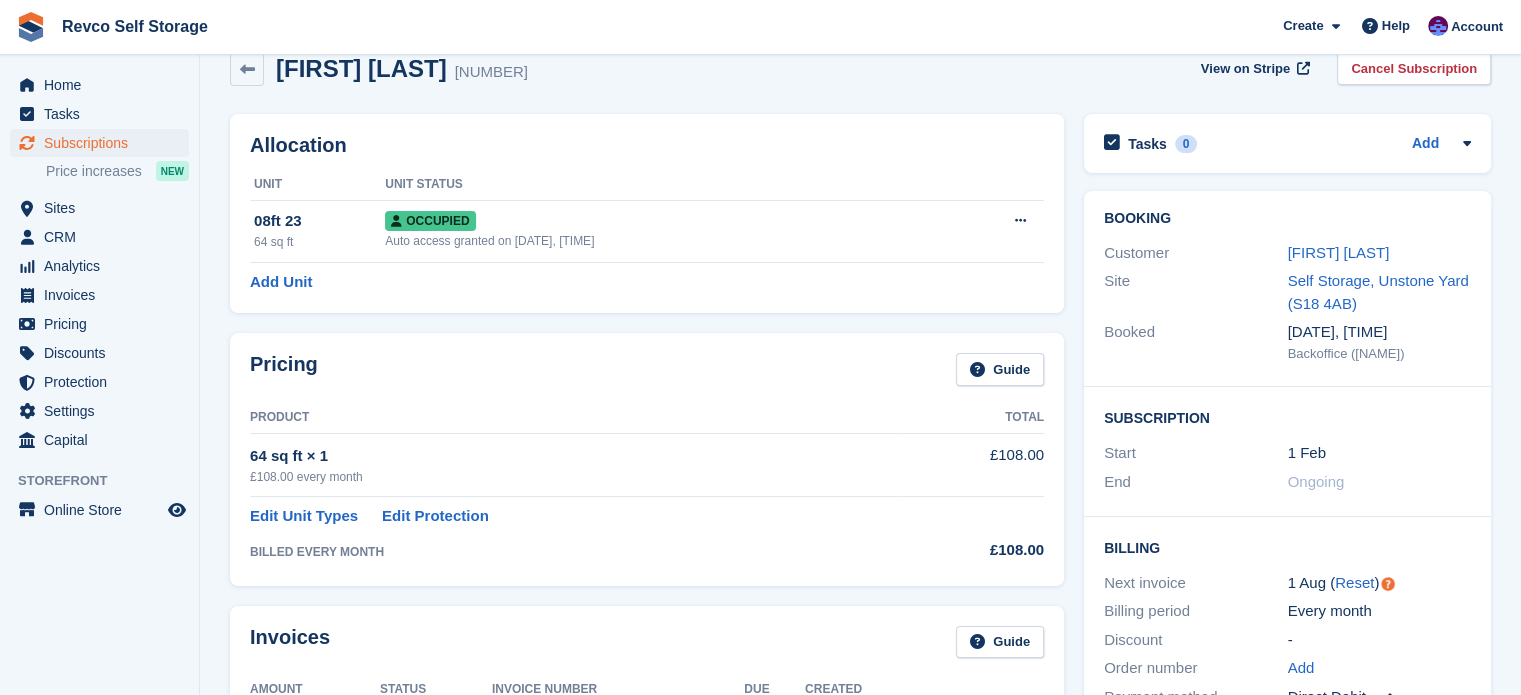 scroll, scrollTop: 0, scrollLeft: 0, axis: both 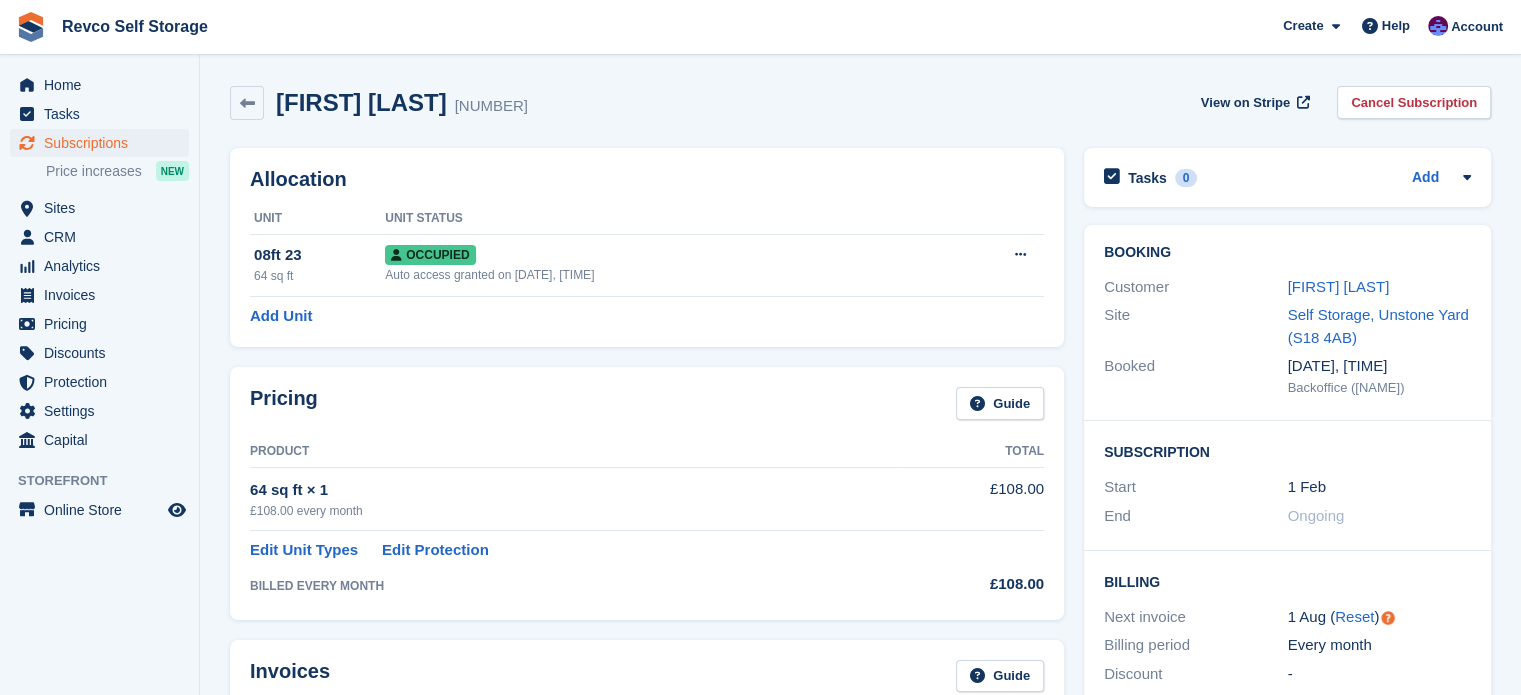 click on "Fraser Gormanly
69738
View on Stripe
Cancel Subscription" at bounding box center (860, 103) 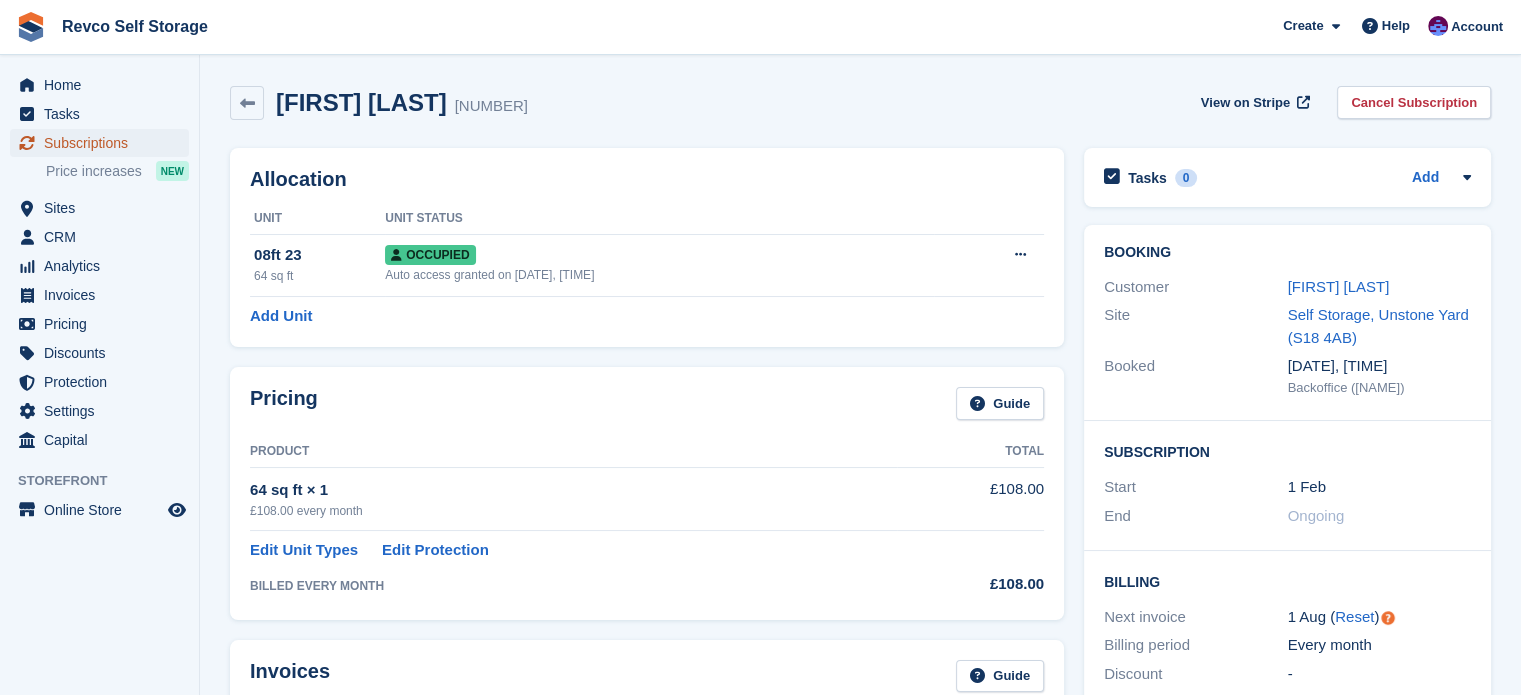 click on "Subscriptions" at bounding box center [104, 143] 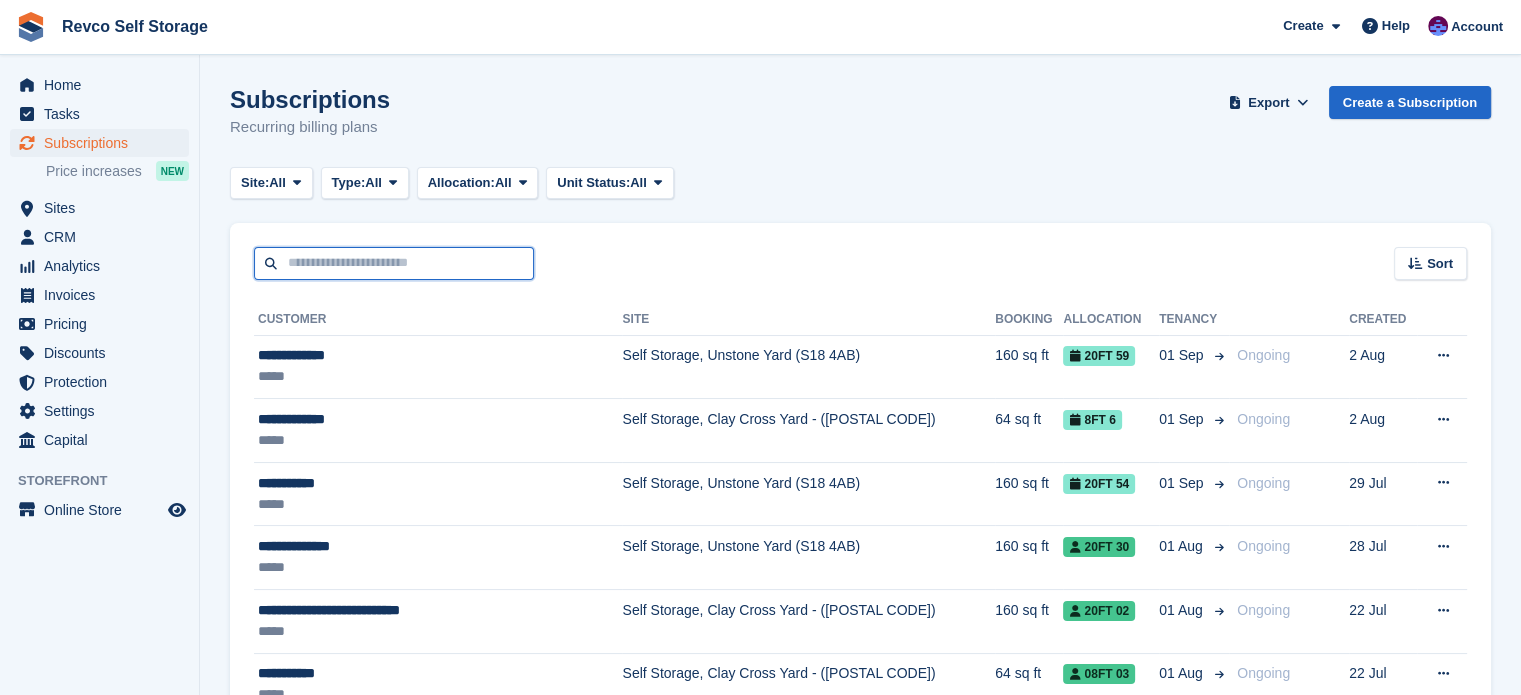 click at bounding box center (394, 263) 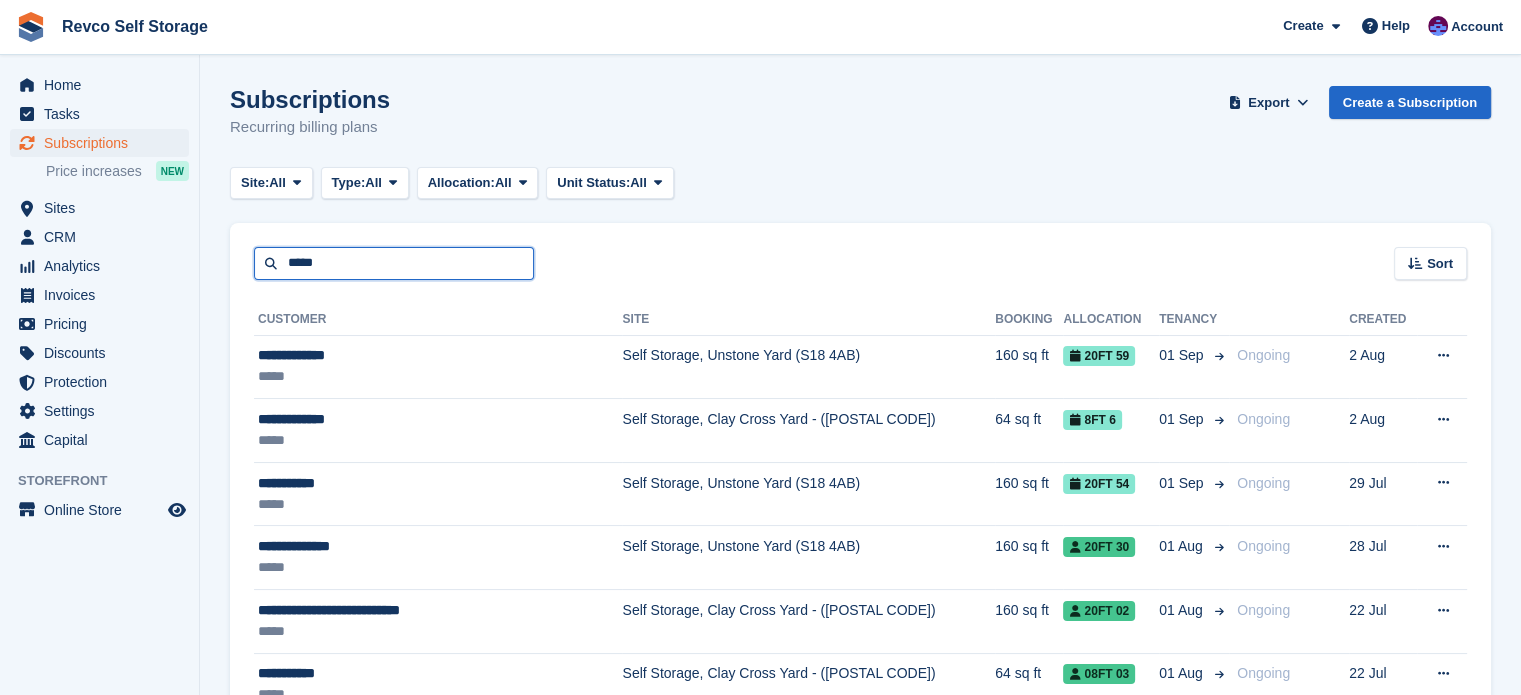 type on "*****" 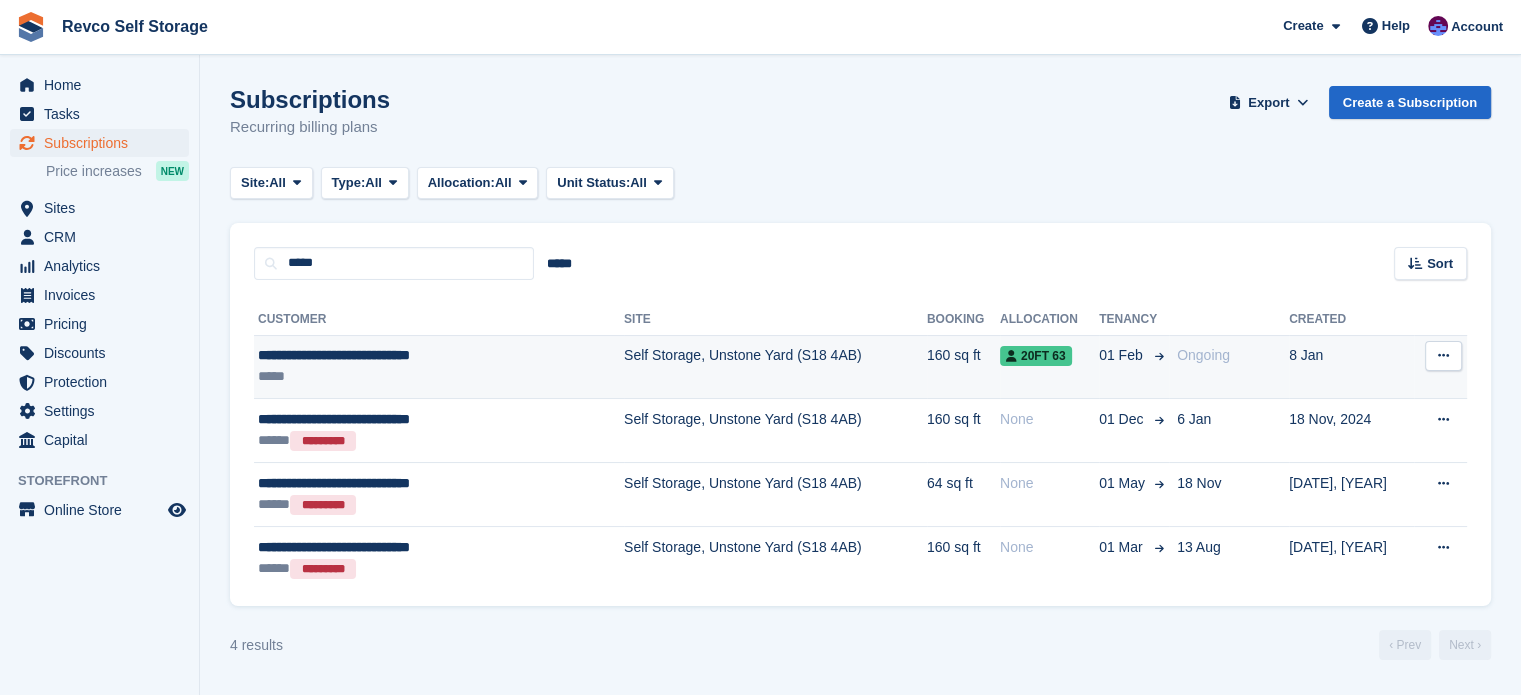 click on "*****" at bounding box center (401, 376) 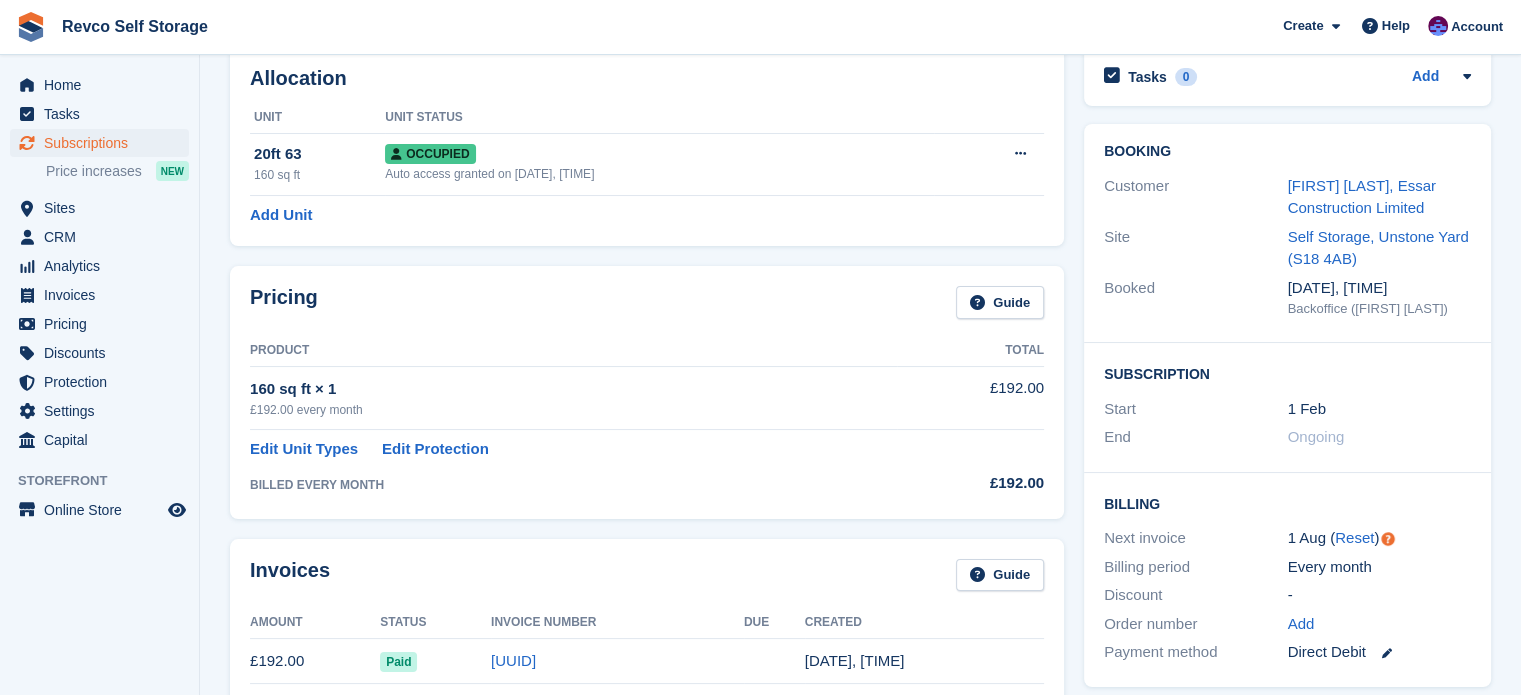 scroll, scrollTop: 0, scrollLeft: 0, axis: both 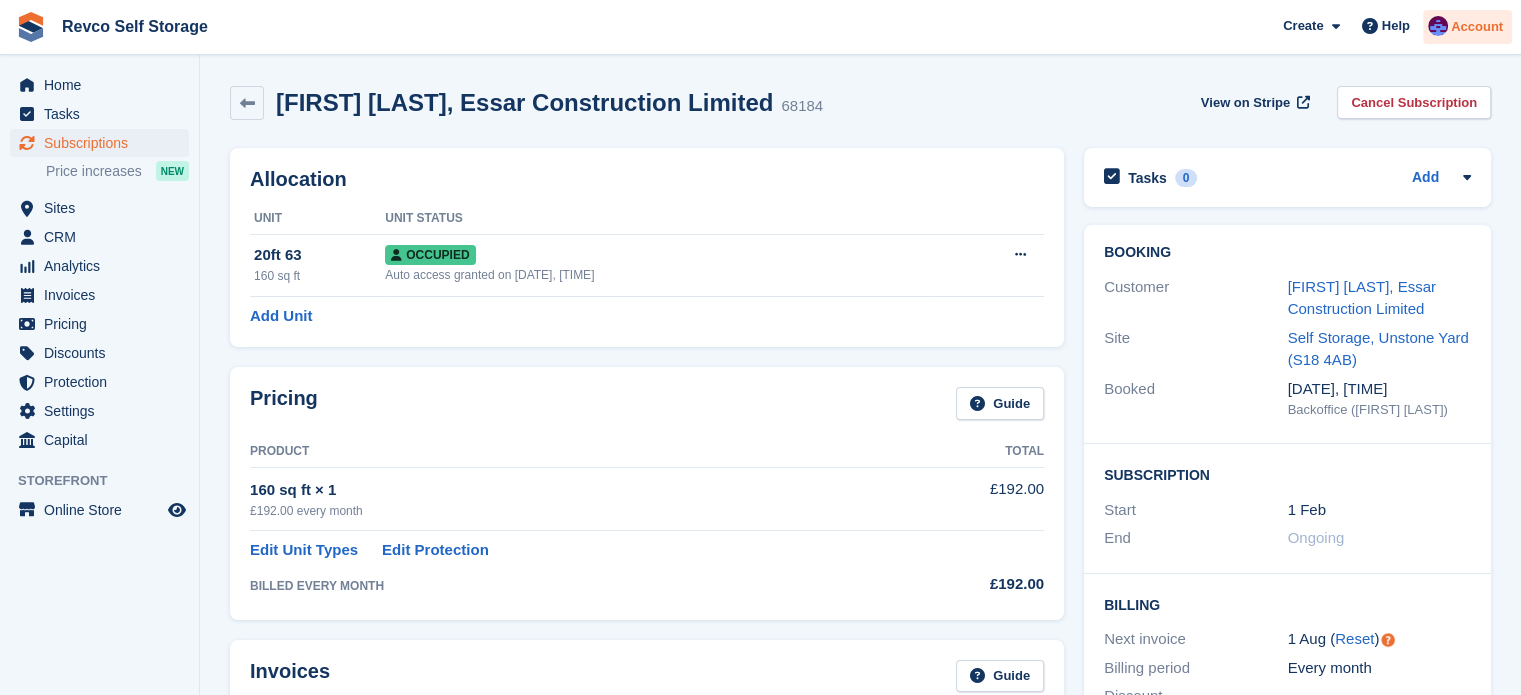 click on "Account" at bounding box center (1477, 27) 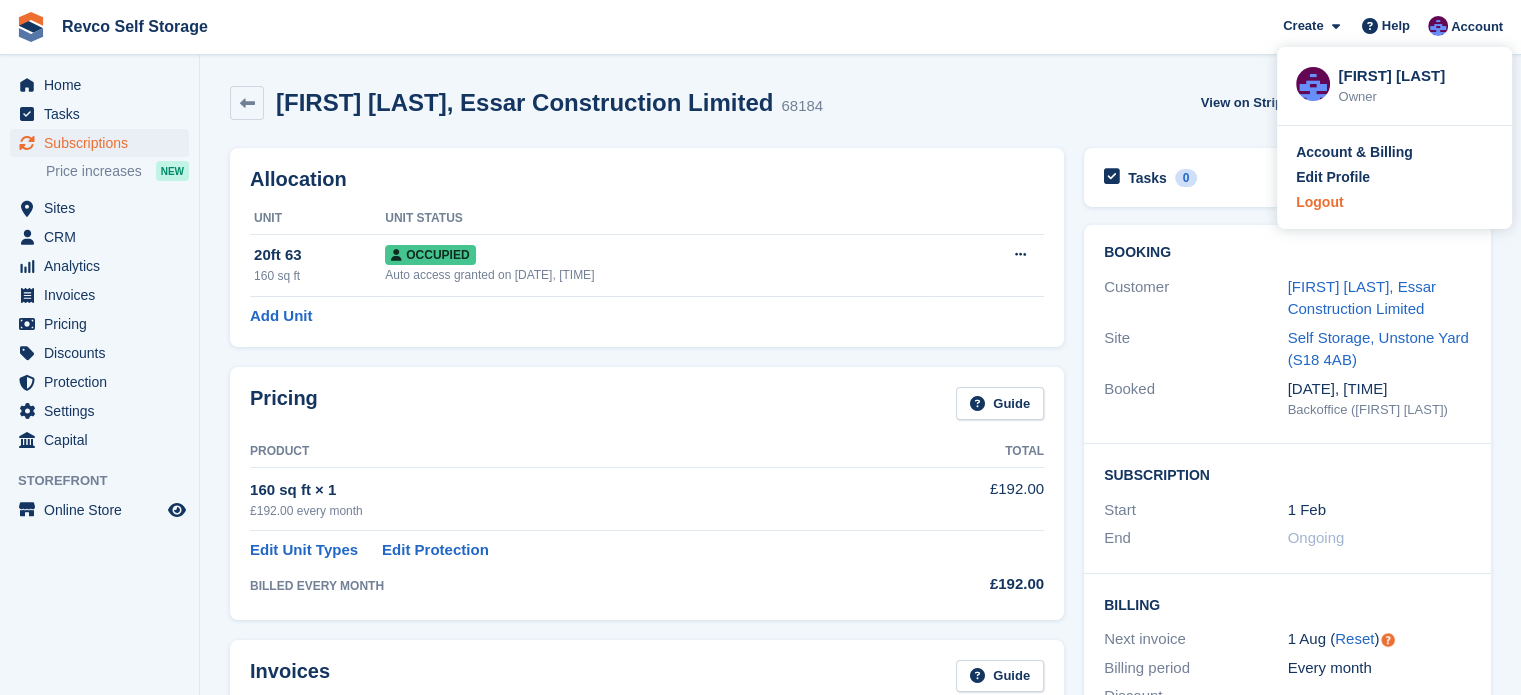 click on "Logout" at bounding box center (1319, 202) 